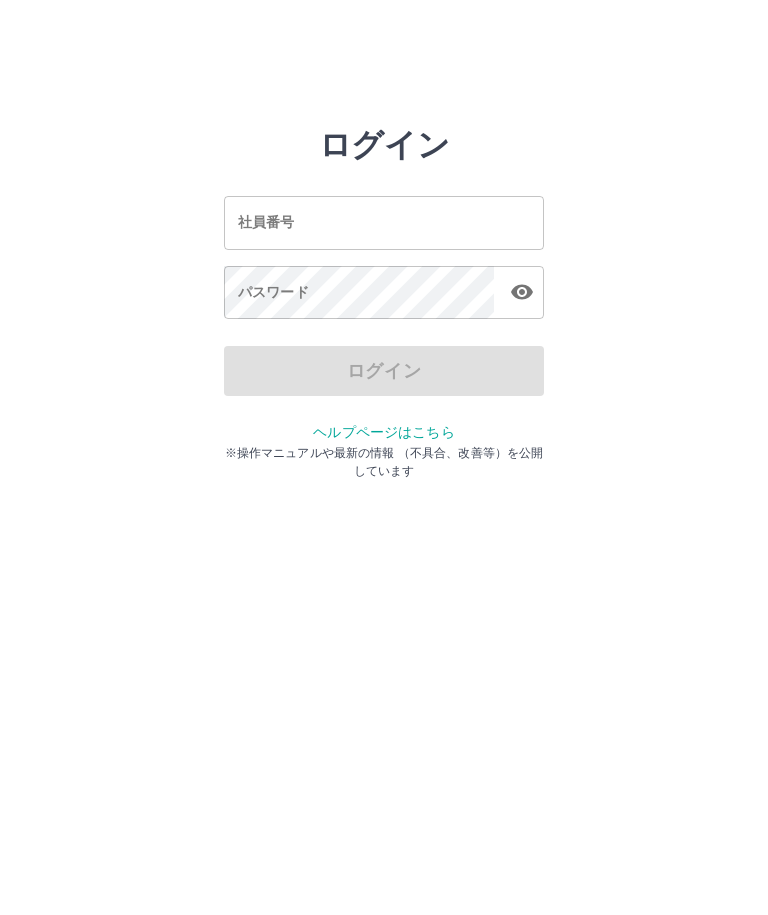 scroll, scrollTop: 0, scrollLeft: 0, axis: both 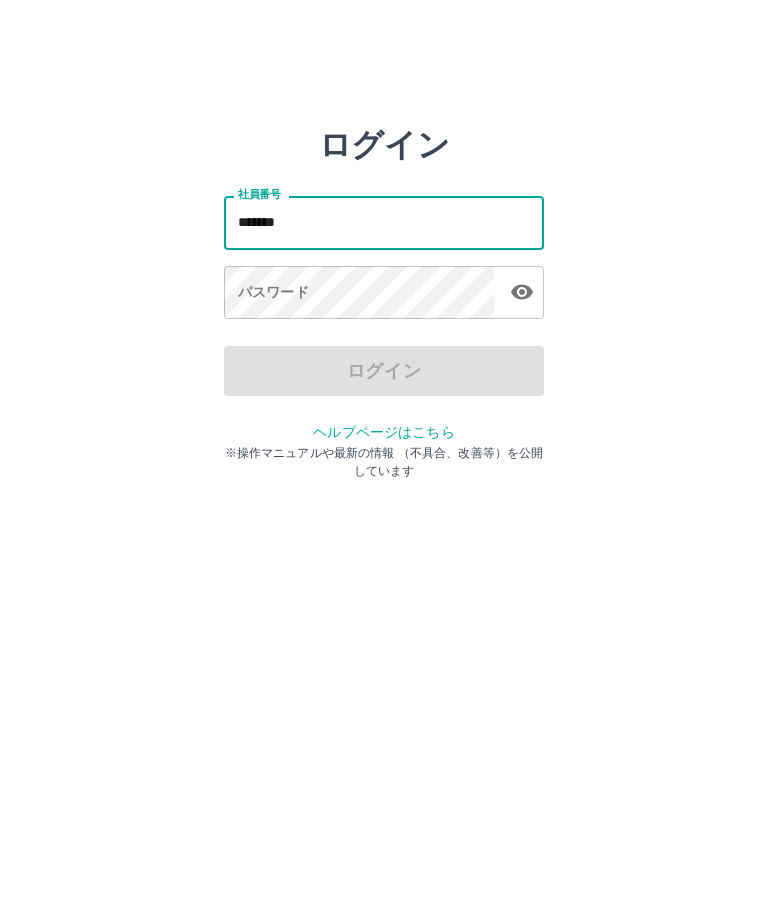 type on "*******" 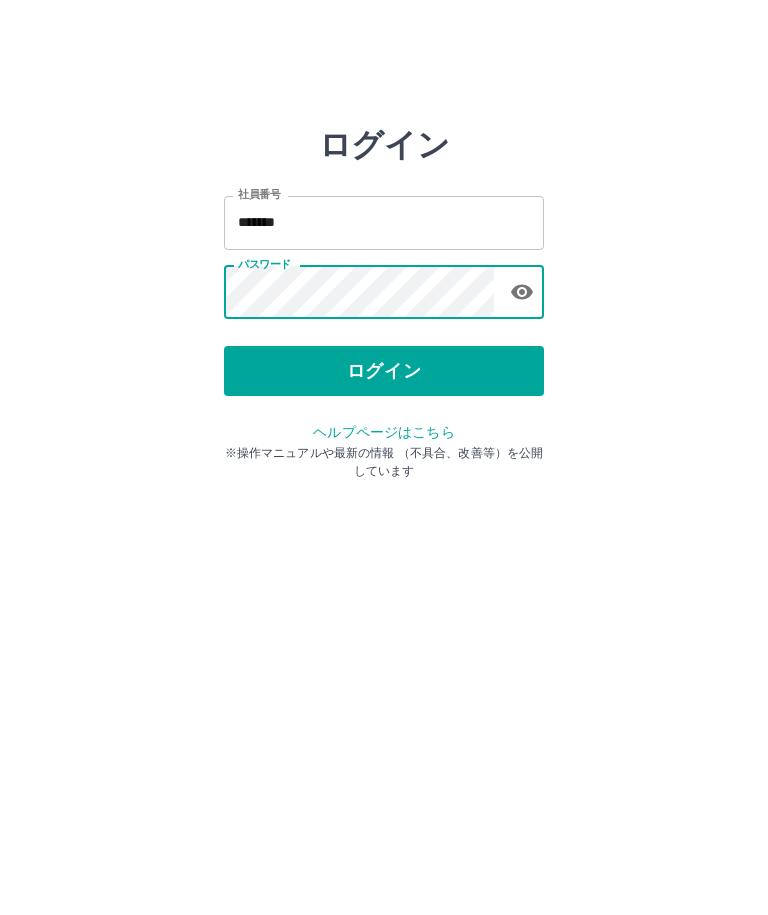 click on "ログイン" at bounding box center (384, 371) 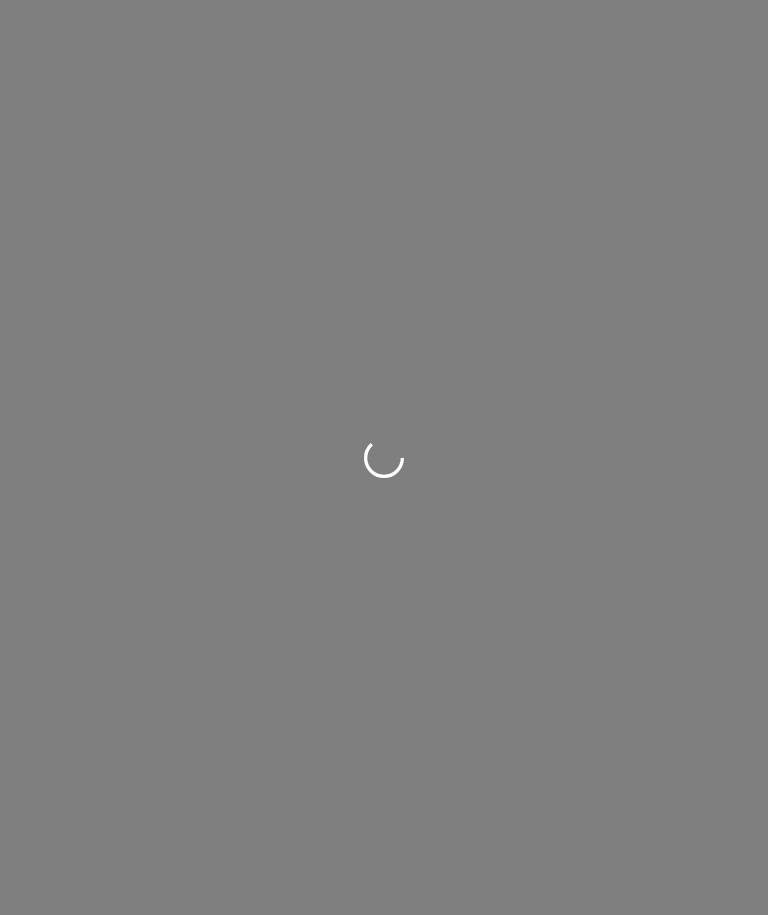 scroll, scrollTop: 0, scrollLeft: 0, axis: both 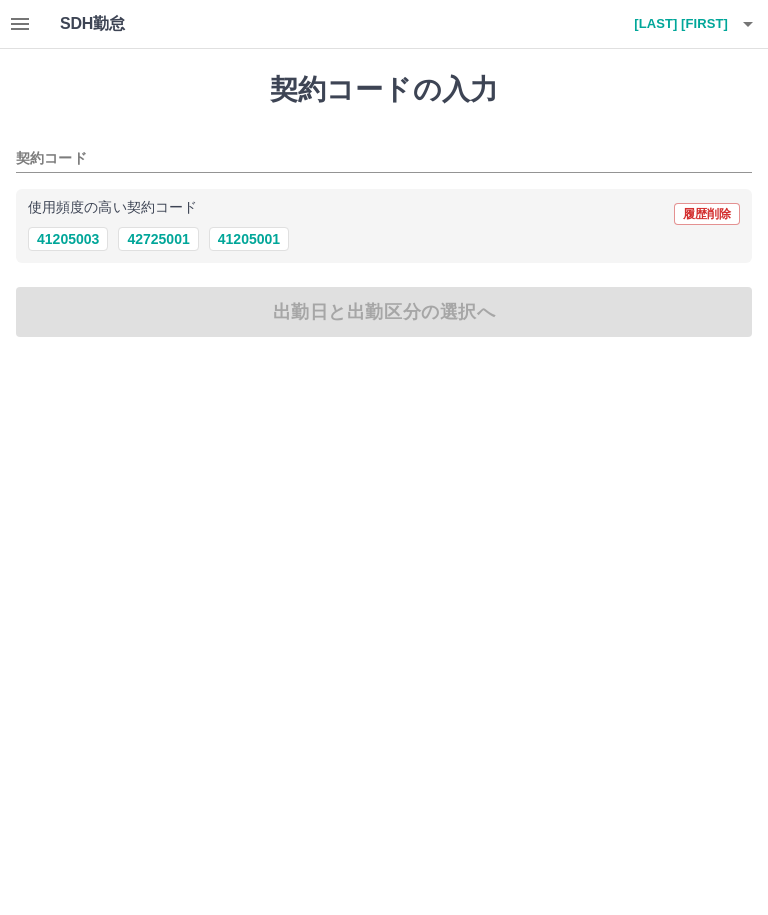 click on "41205003" at bounding box center [68, 239] 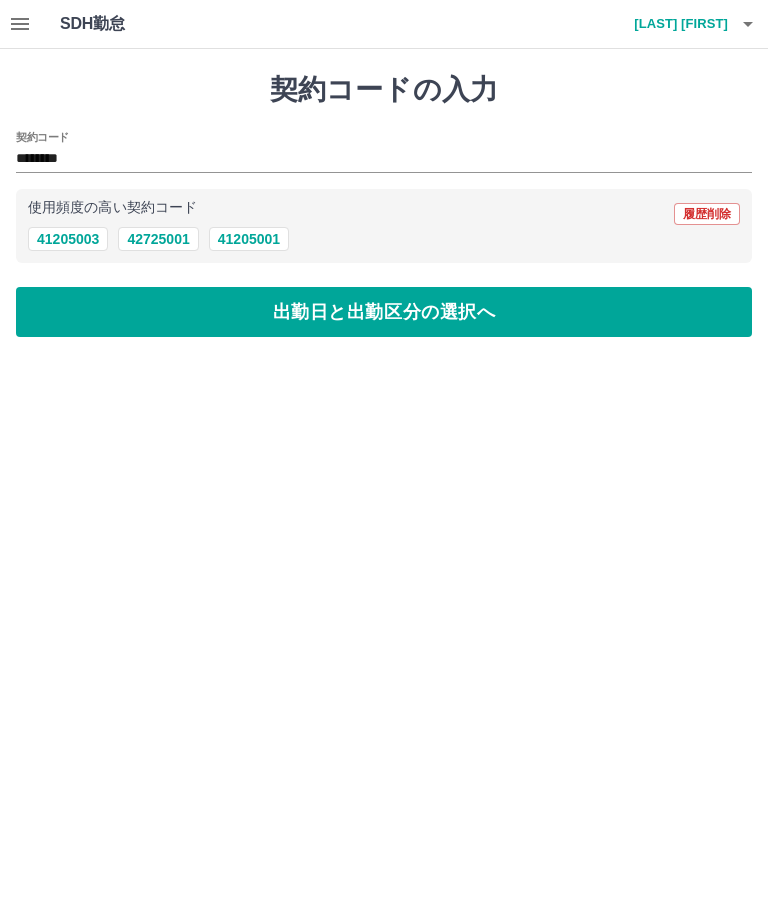 click on "出勤日と出勤区分の選択へ" at bounding box center [384, 312] 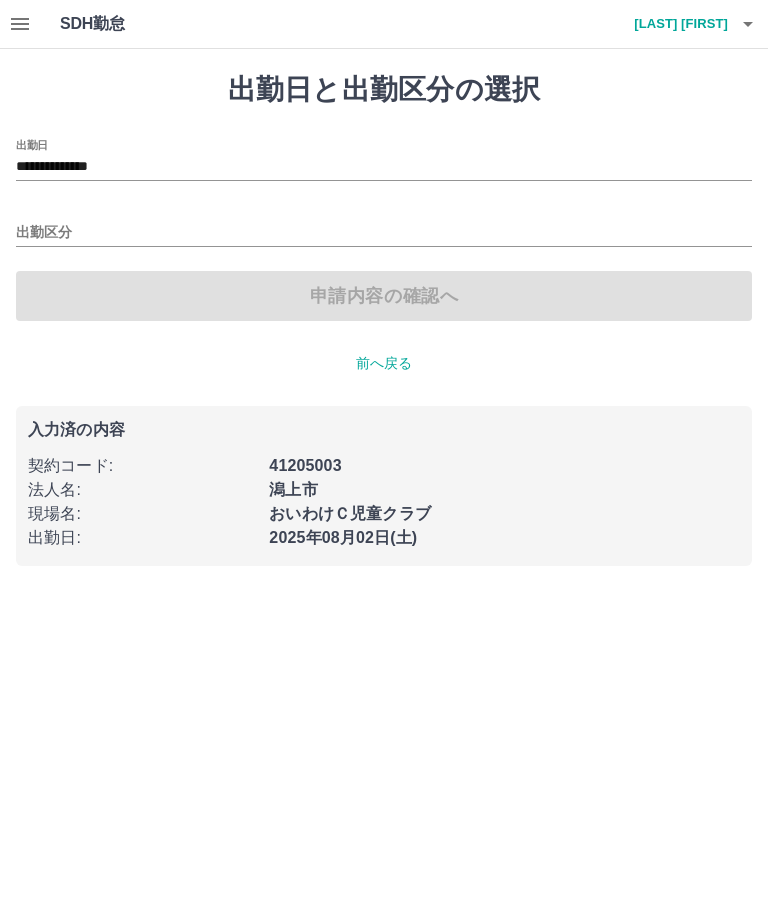 click on "出勤区分" at bounding box center [384, 233] 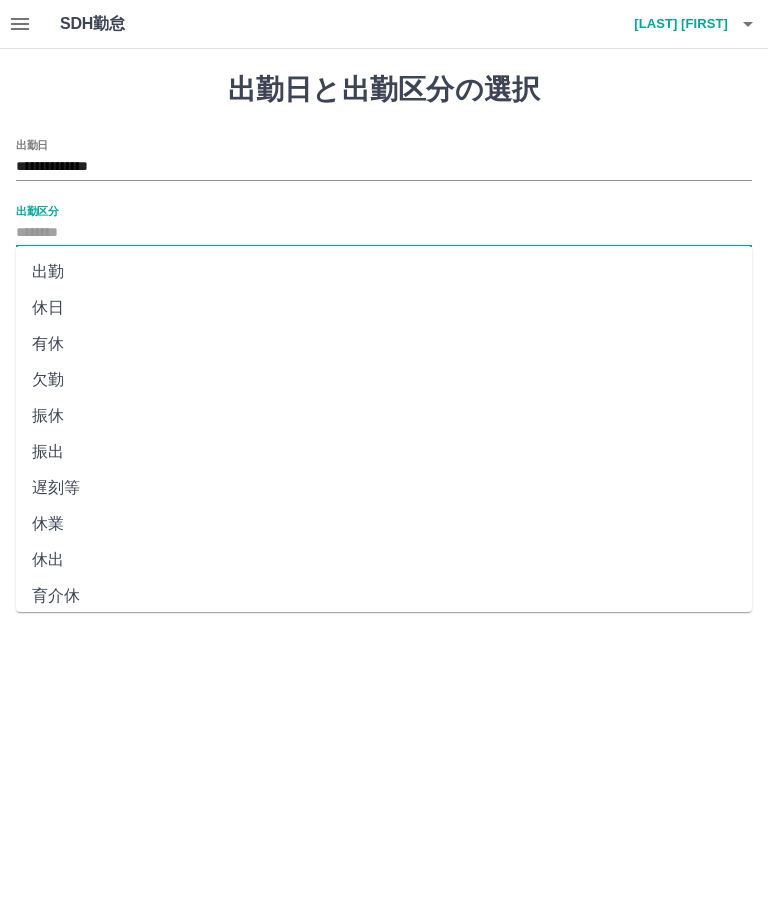 click on "出勤" at bounding box center [384, 272] 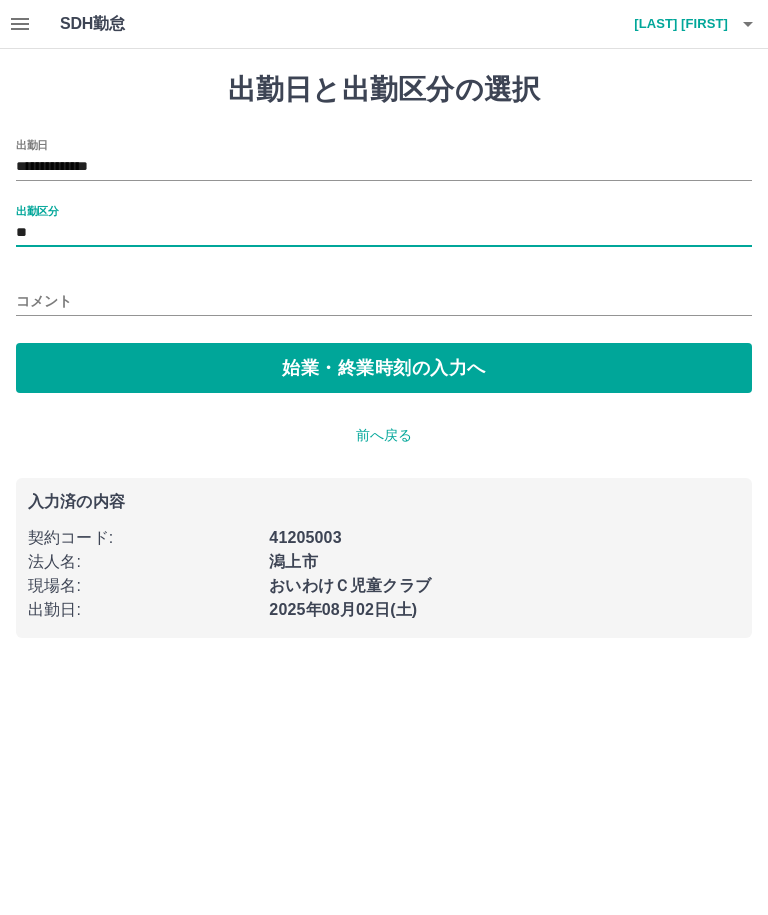 click on "始業・終業時刻の入力へ" at bounding box center [384, 368] 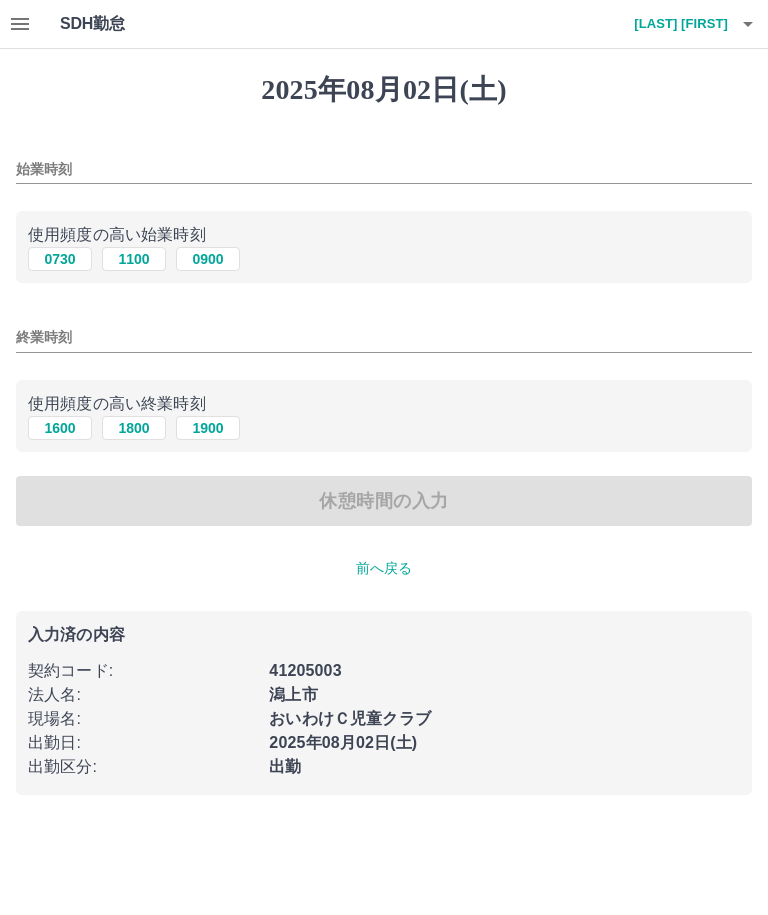 click on "1100" at bounding box center [134, 259] 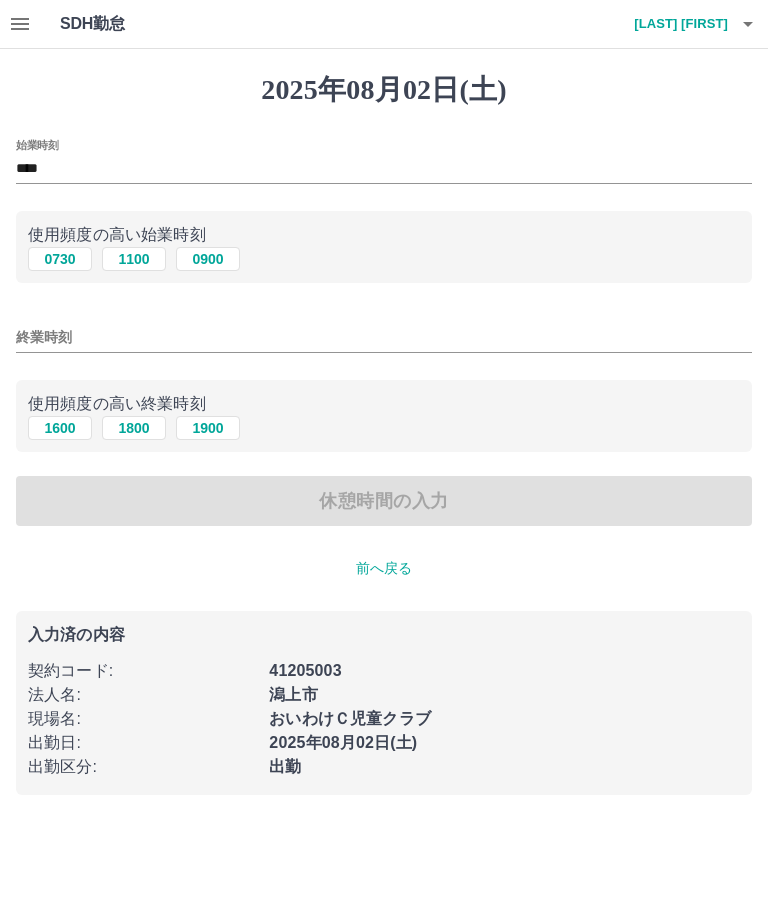 click on "終業時刻" at bounding box center (384, 337) 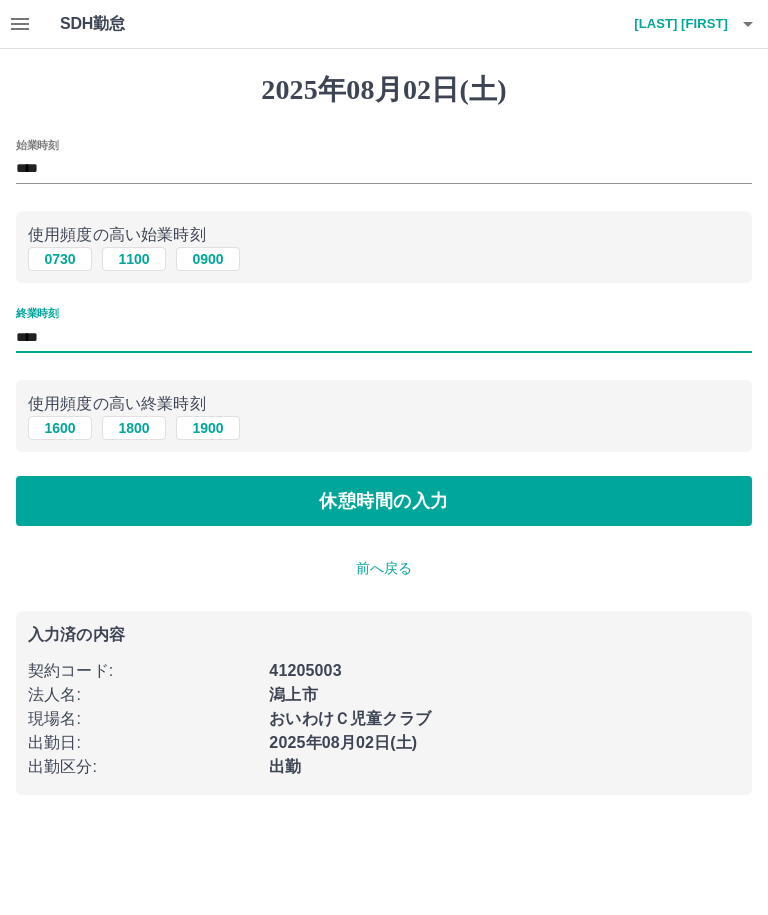 type on "****" 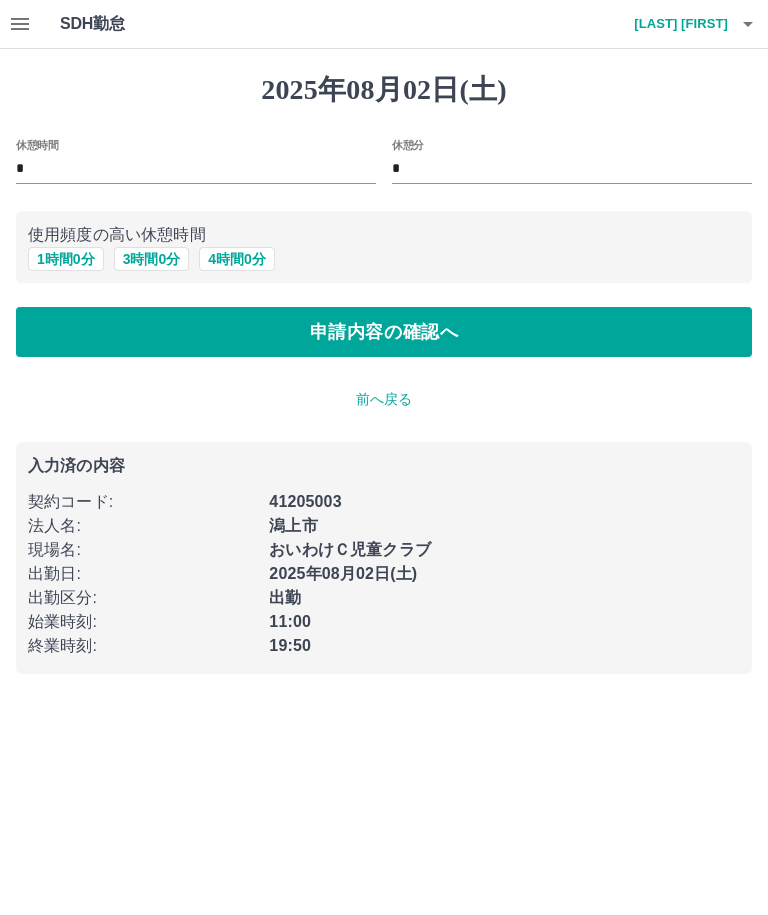 click on "1 時間 0 分" at bounding box center (66, 259) 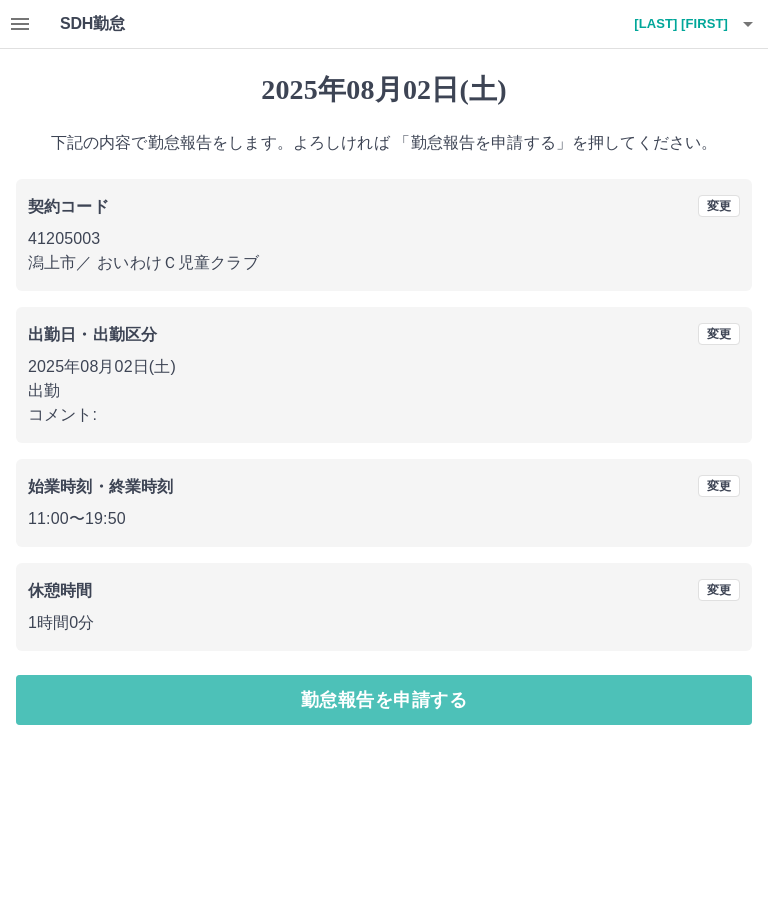 click on "勤怠報告を申請する" at bounding box center (384, 700) 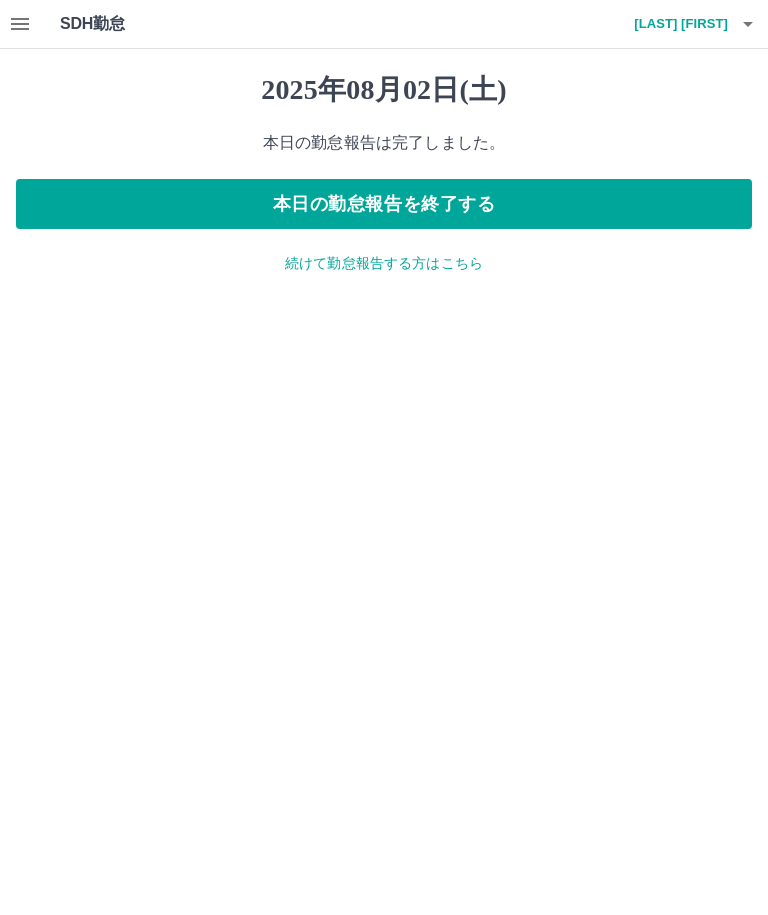 click on "続けて勤怠報告する方はこちら" at bounding box center (384, 263) 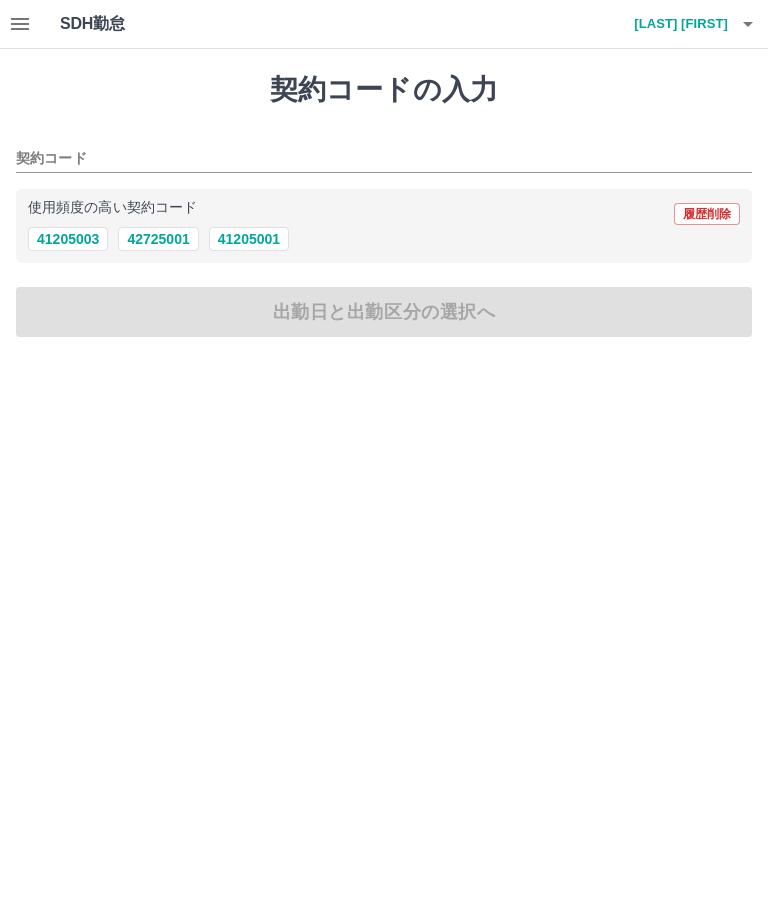 click on "41205003" at bounding box center [68, 239] 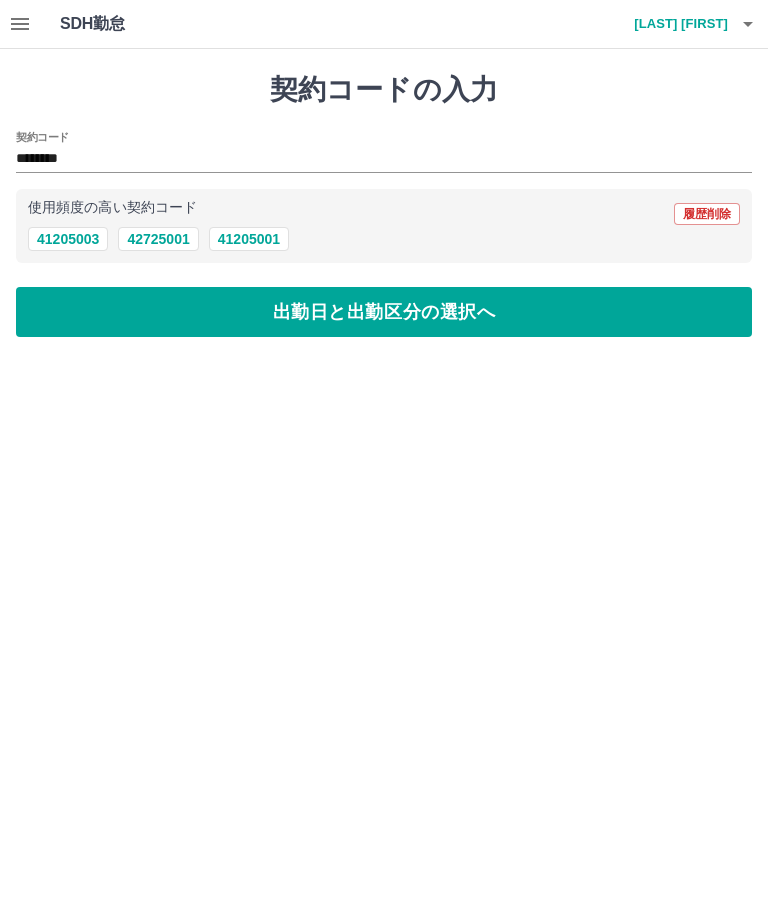 click on "出勤日と出勤区分の選択へ" at bounding box center [384, 312] 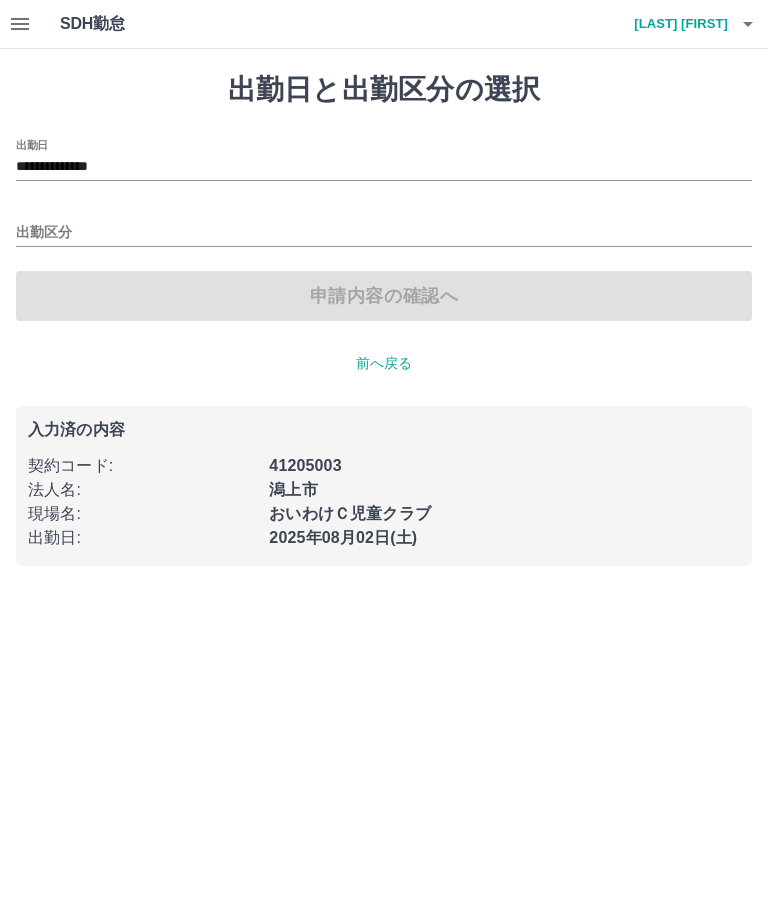 click on "**********" at bounding box center (384, 167) 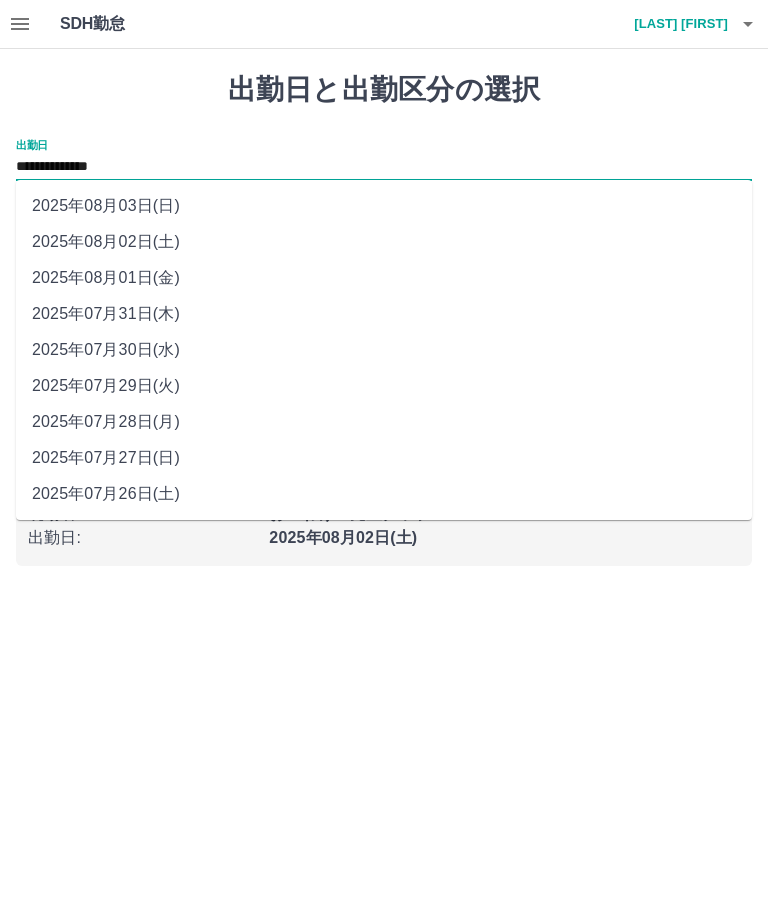 click on "2025年08月03日(日)" at bounding box center (384, 206) 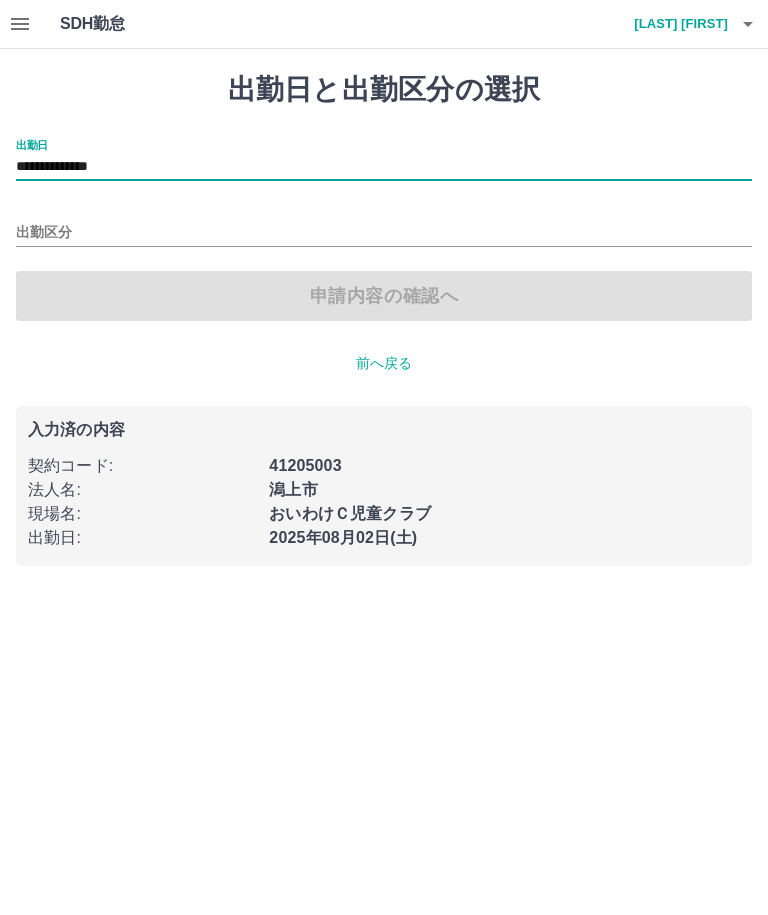 click on "出勤区分" at bounding box center (384, 233) 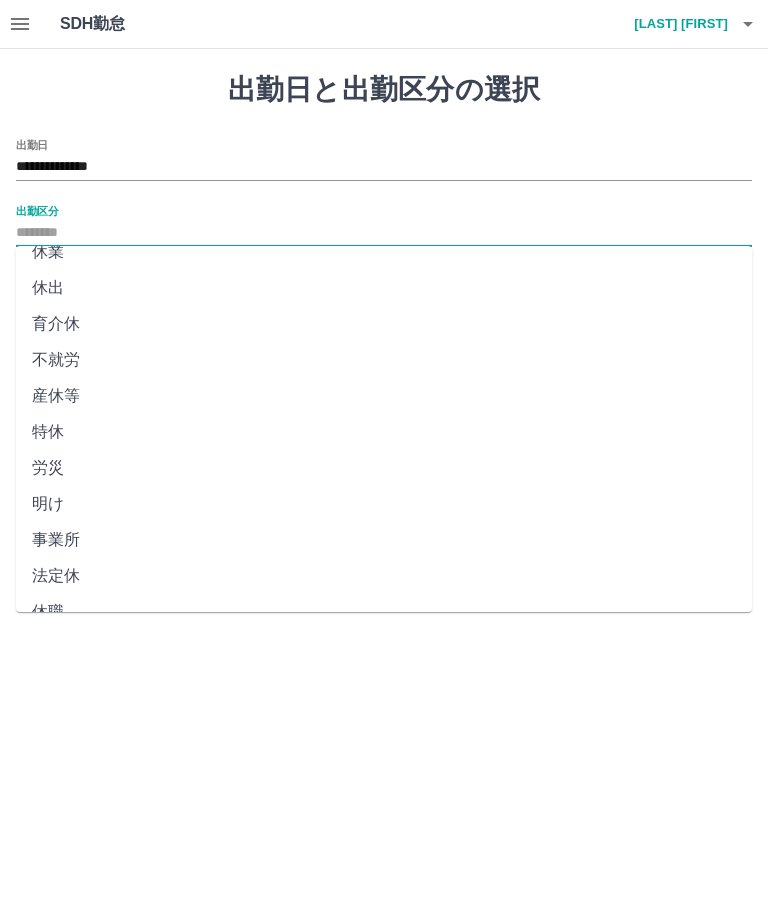 scroll, scrollTop: 271, scrollLeft: 0, axis: vertical 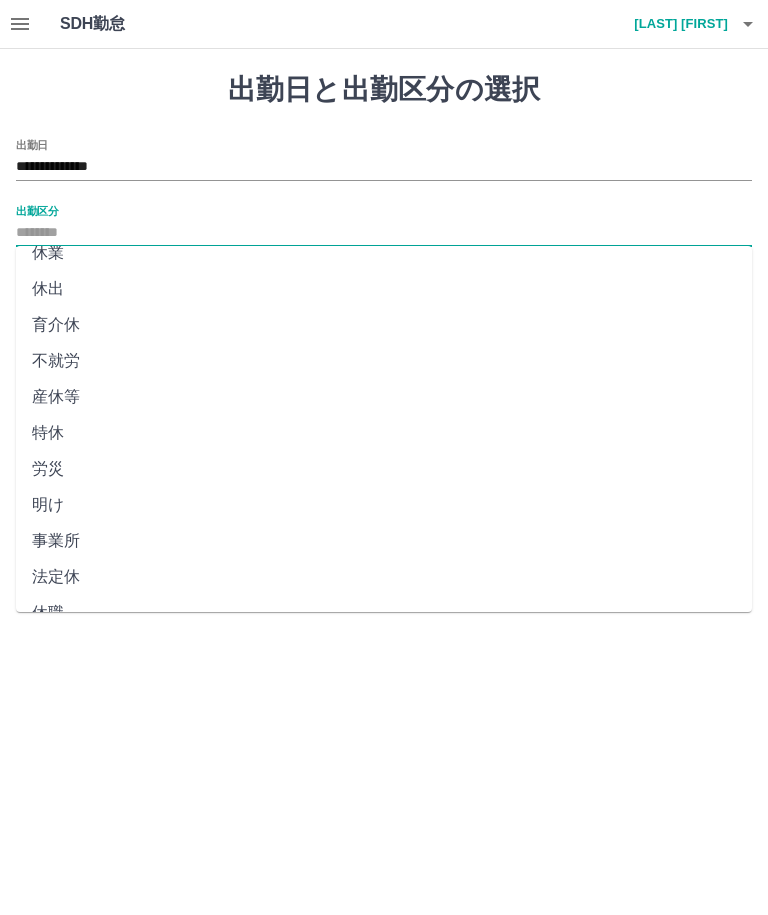 click on "法定休" at bounding box center [384, 577] 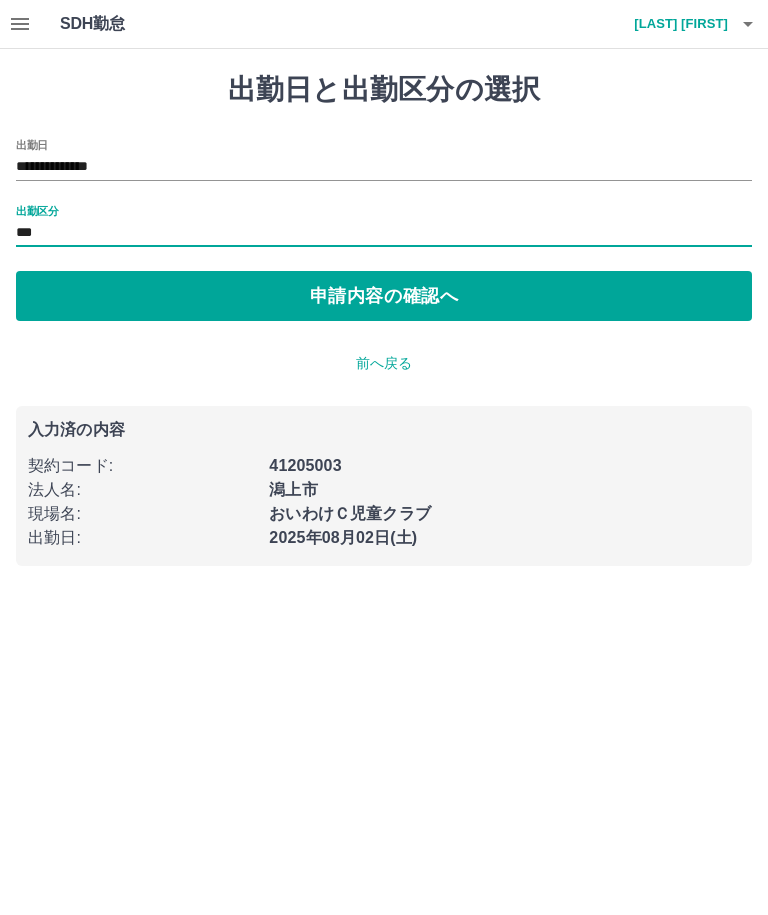 click on "申請内容の確認へ" at bounding box center (384, 296) 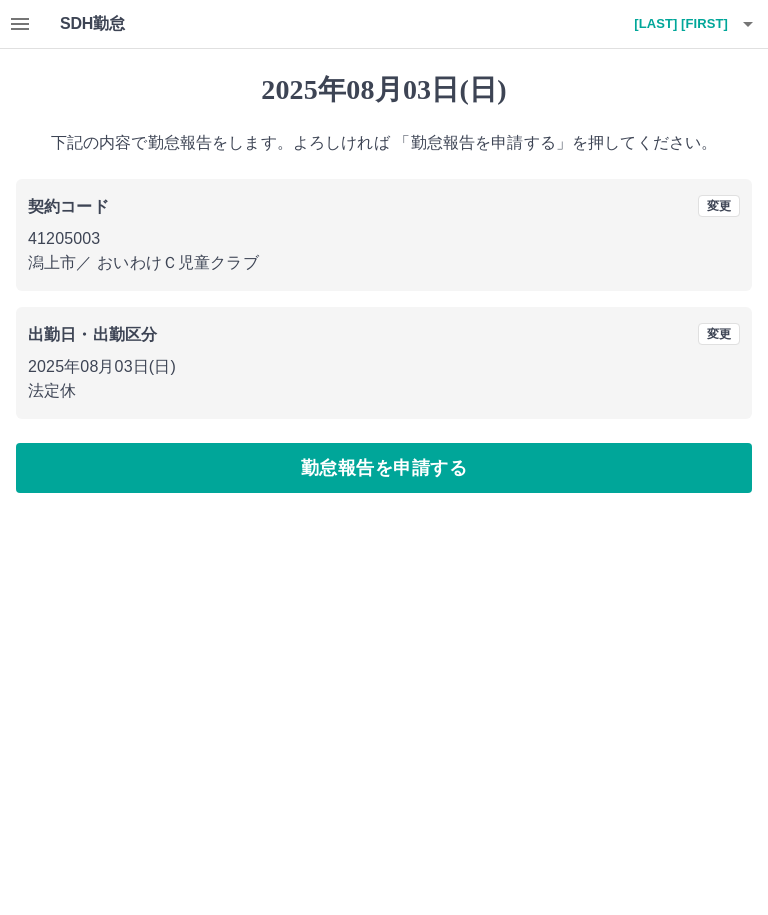 click on "勤怠報告を申請する" at bounding box center [384, 468] 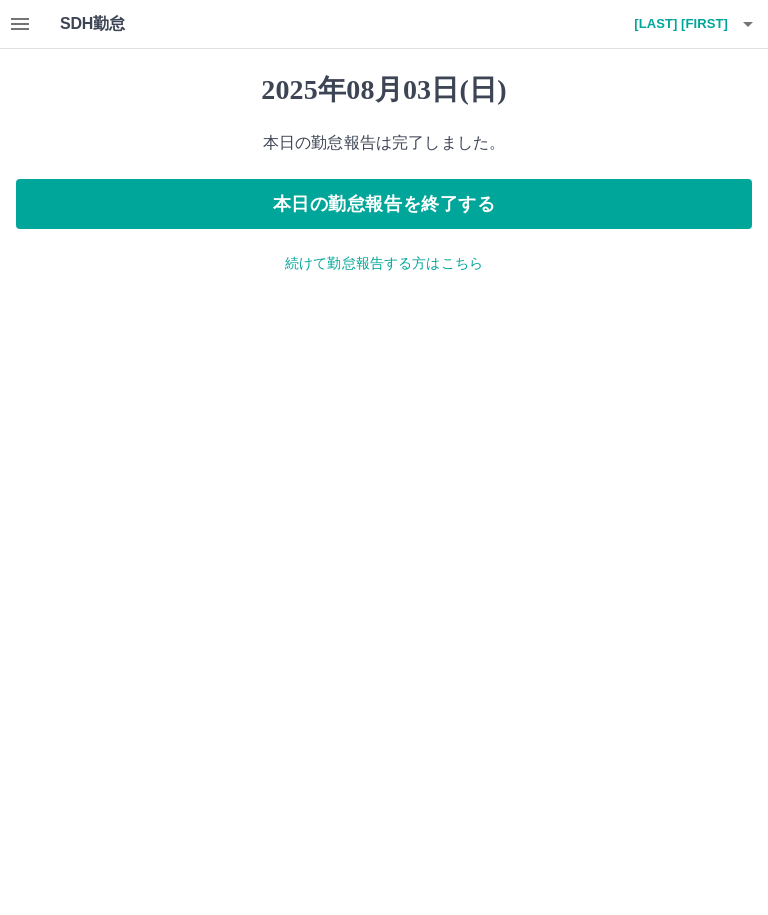 click on "本日の勤怠報告を終了する" at bounding box center (384, 204) 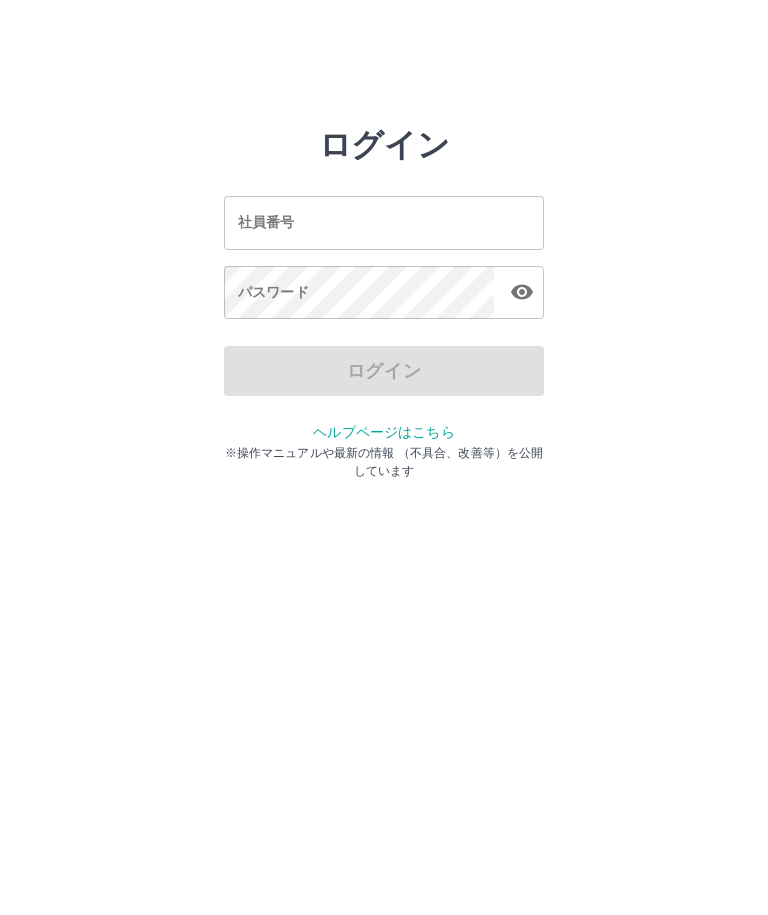 scroll, scrollTop: 0, scrollLeft: 0, axis: both 